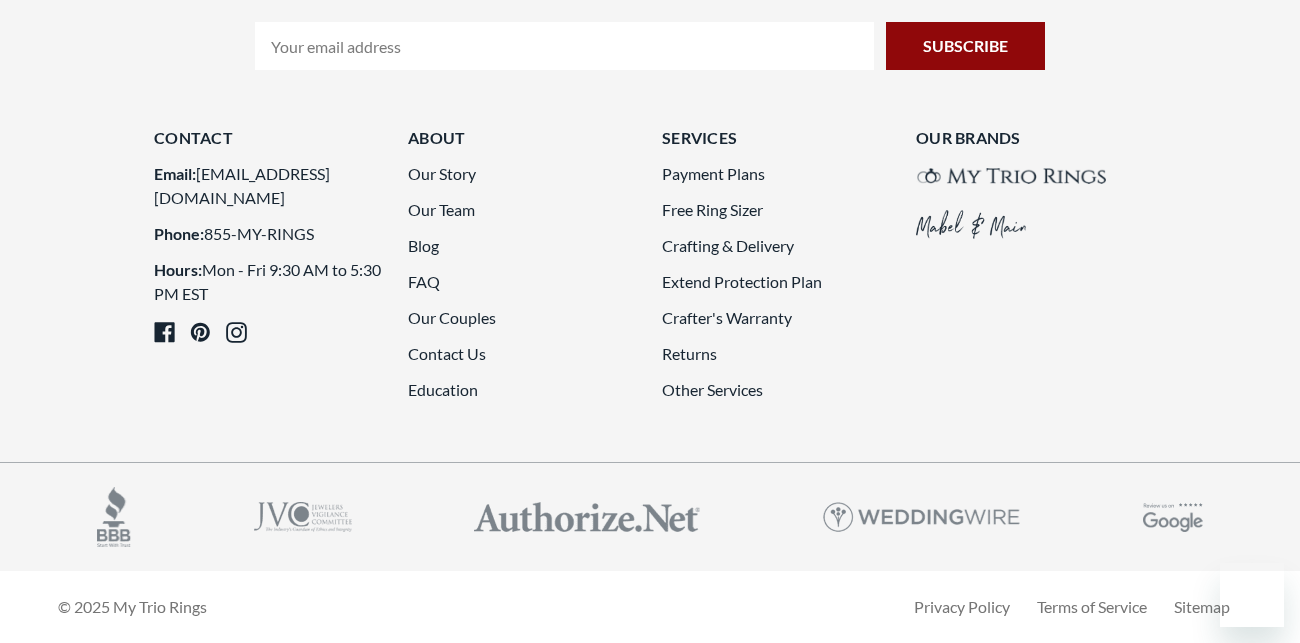 scroll, scrollTop: 5145, scrollLeft: 0, axis: vertical 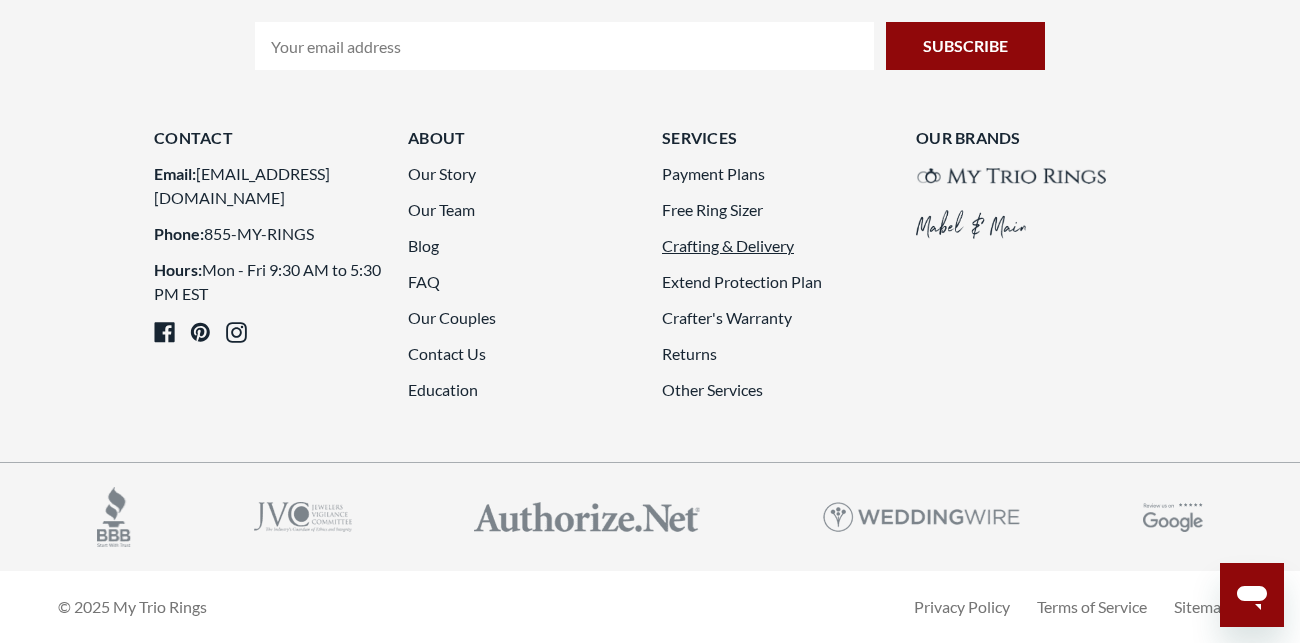 click on "Crafting & Delivery" at bounding box center (728, 245) 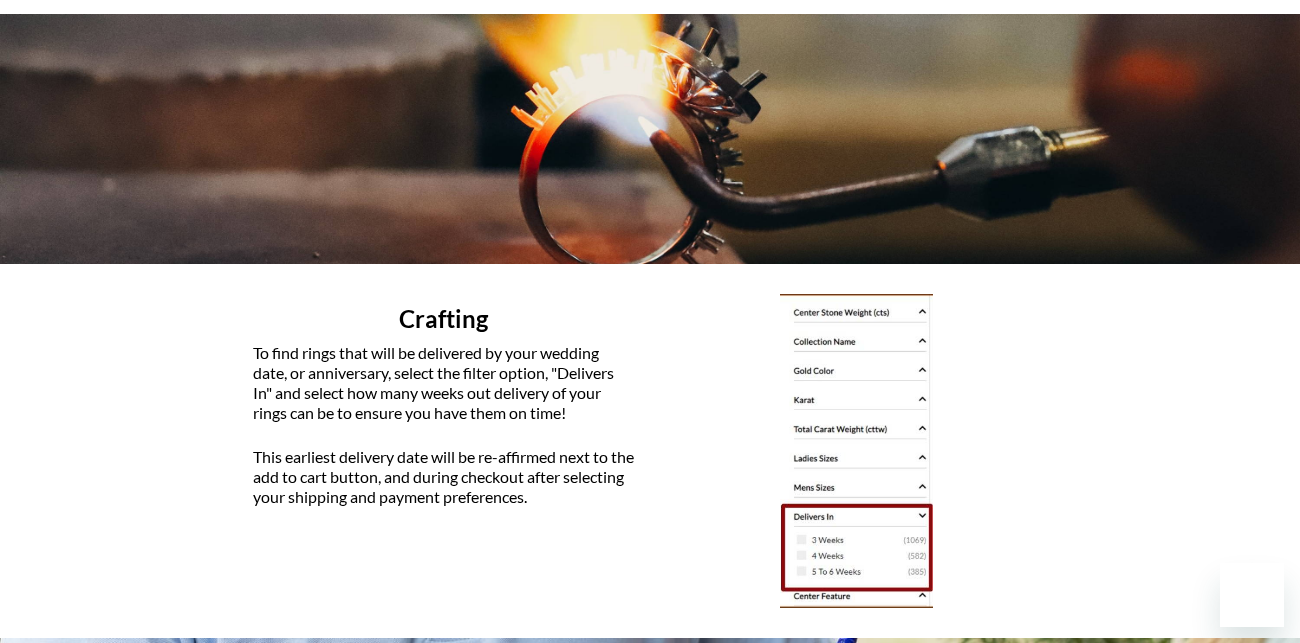 scroll, scrollTop: 299, scrollLeft: 0, axis: vertical 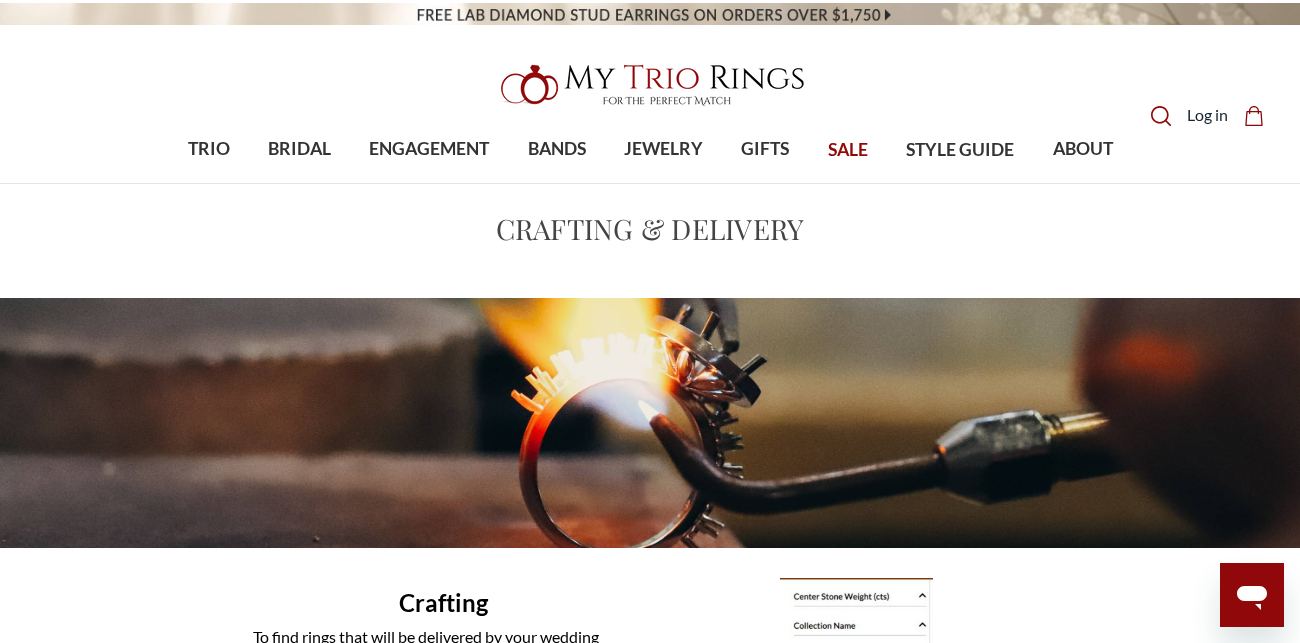 click on "SALE" at bounding box center (848, 150) 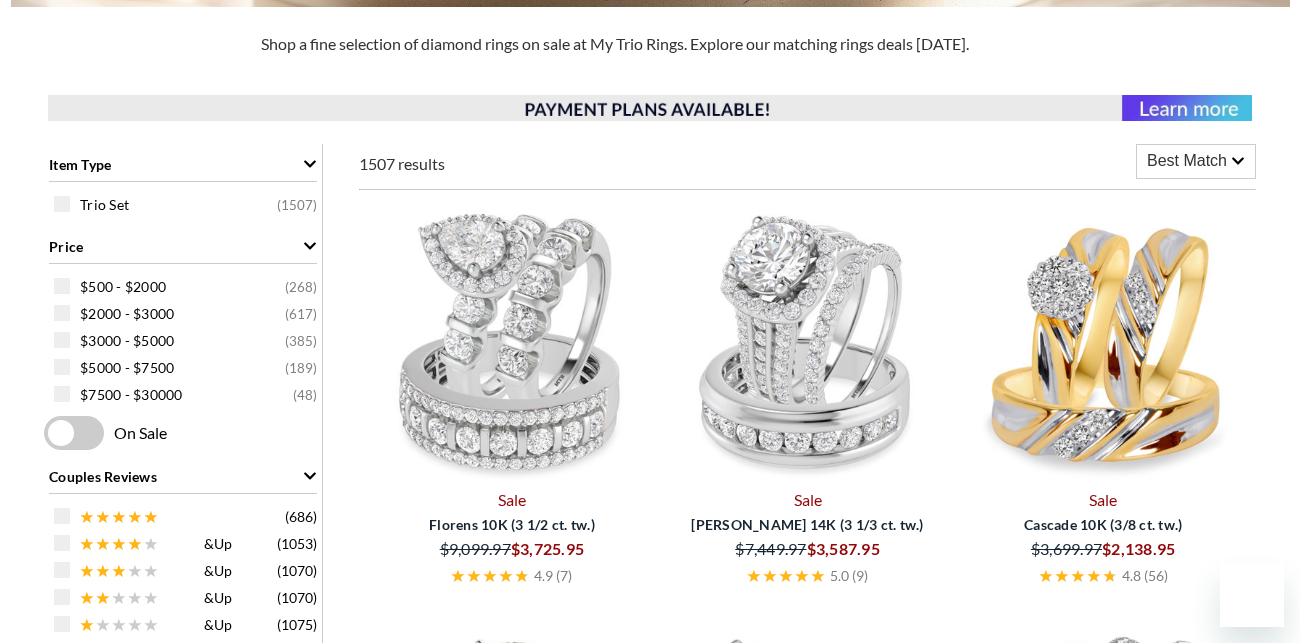 scroll, scrollTop: 721, scrollLeft: 0, axis: vertical 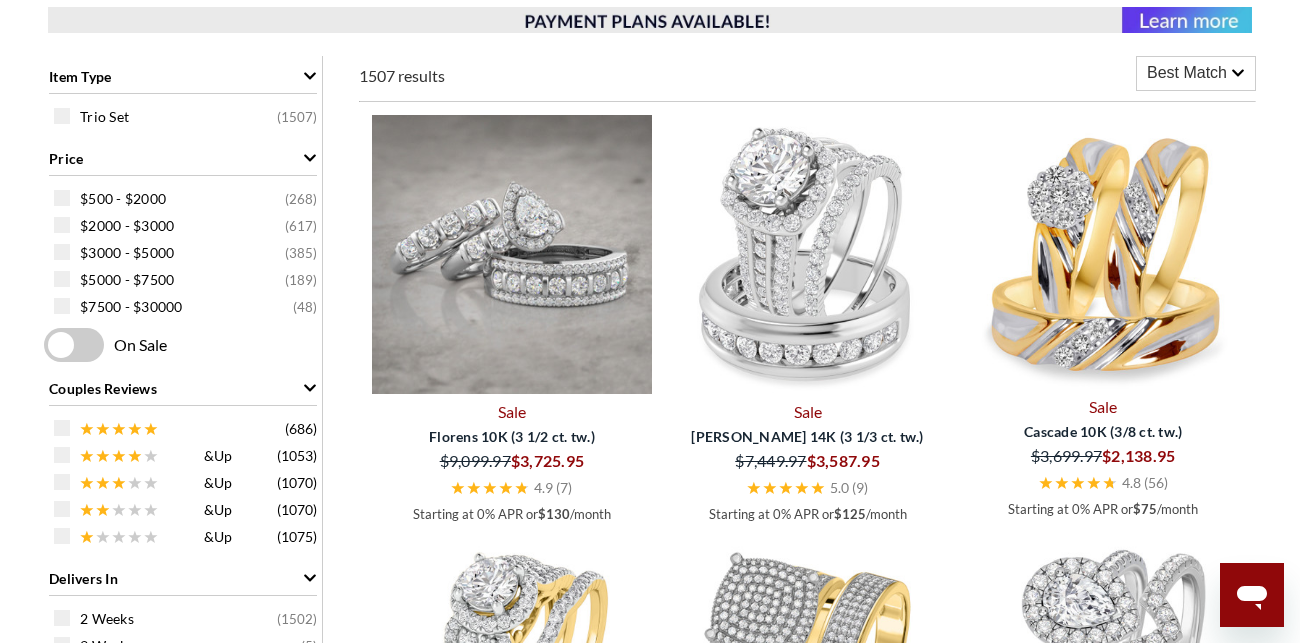 click at bounding box center (512, 255) 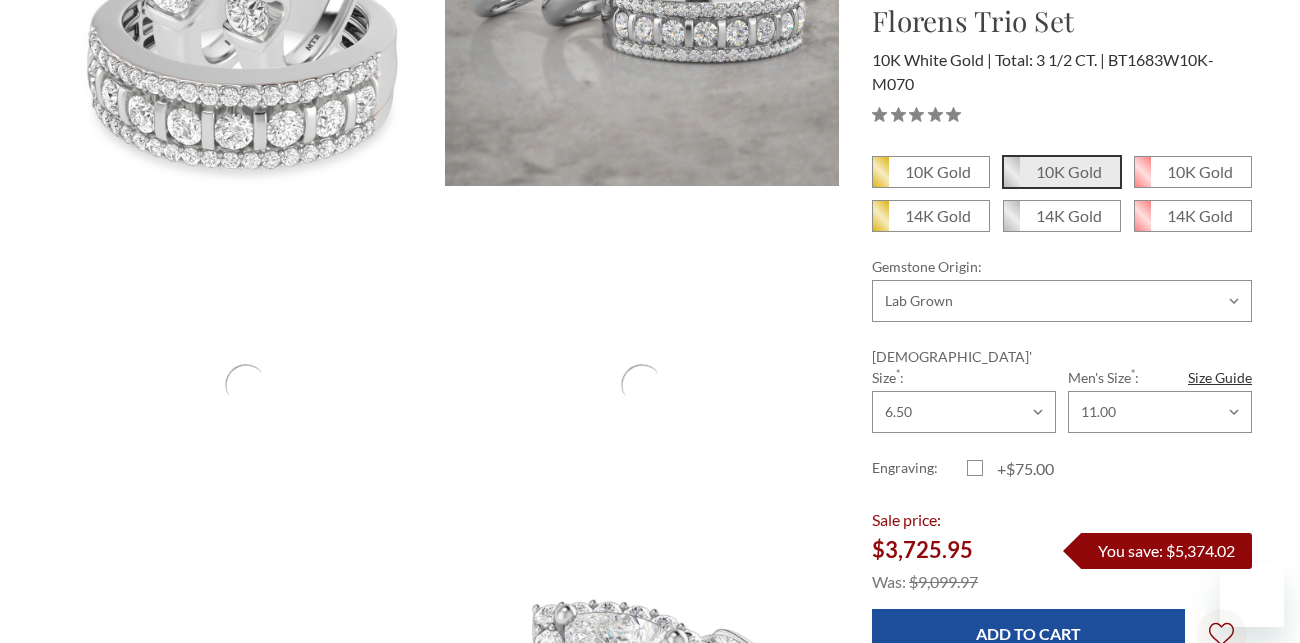 scroll, scrollTop: 417, scrollLeft: 0, axis: vertical 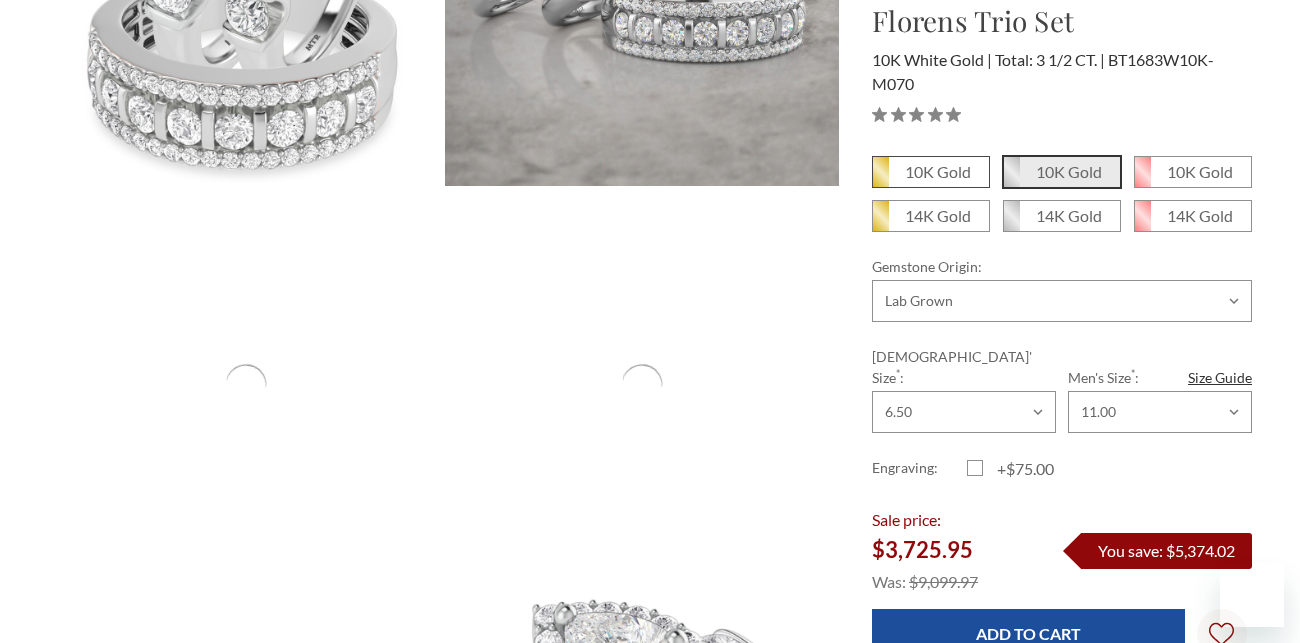click on "10K  Gold" at bounding box center [931, 172] 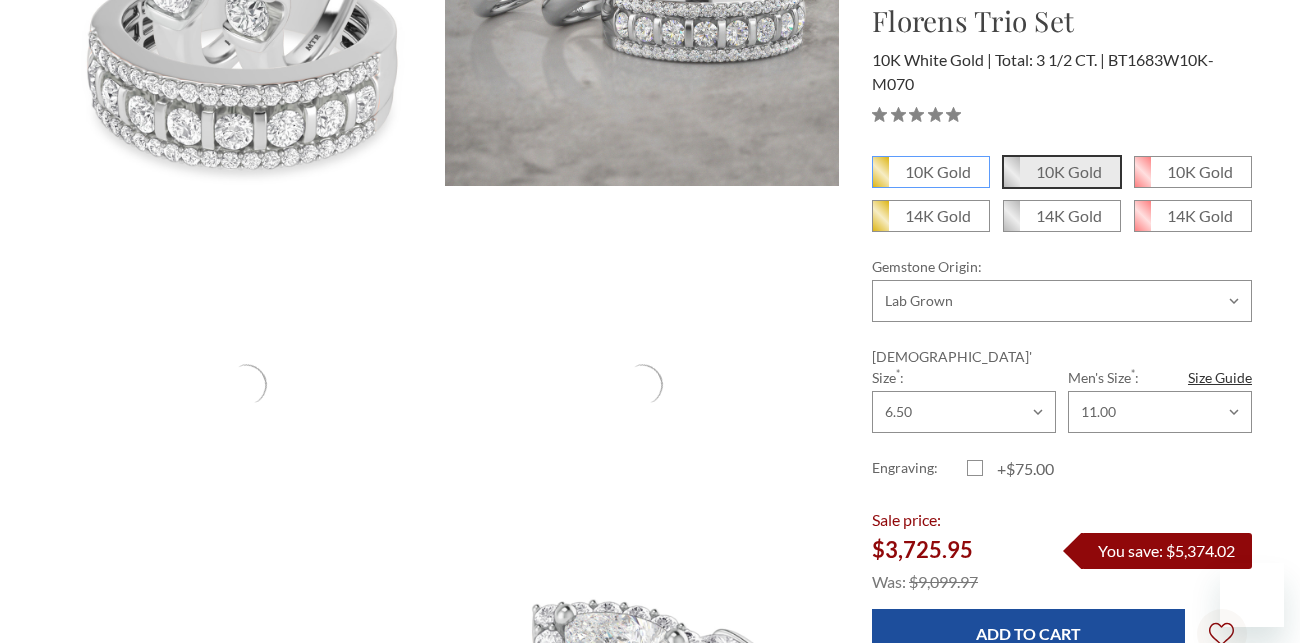 click on "10K  Gold" at bounding box center (880, 179) 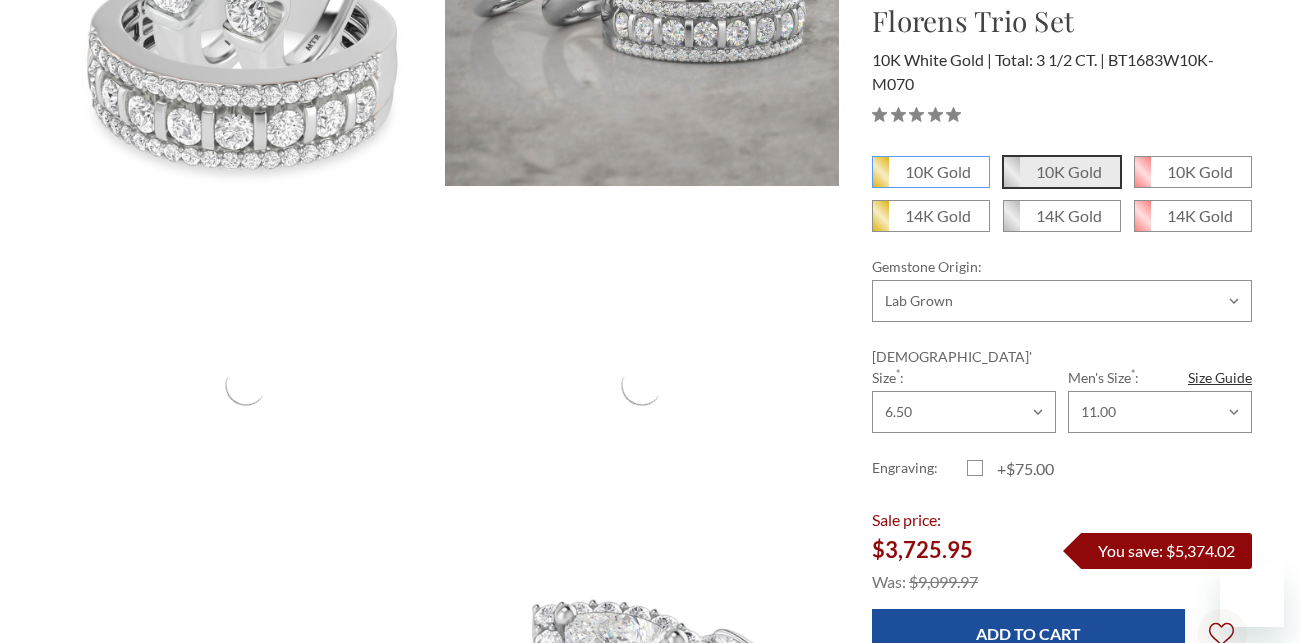 radio on "true" 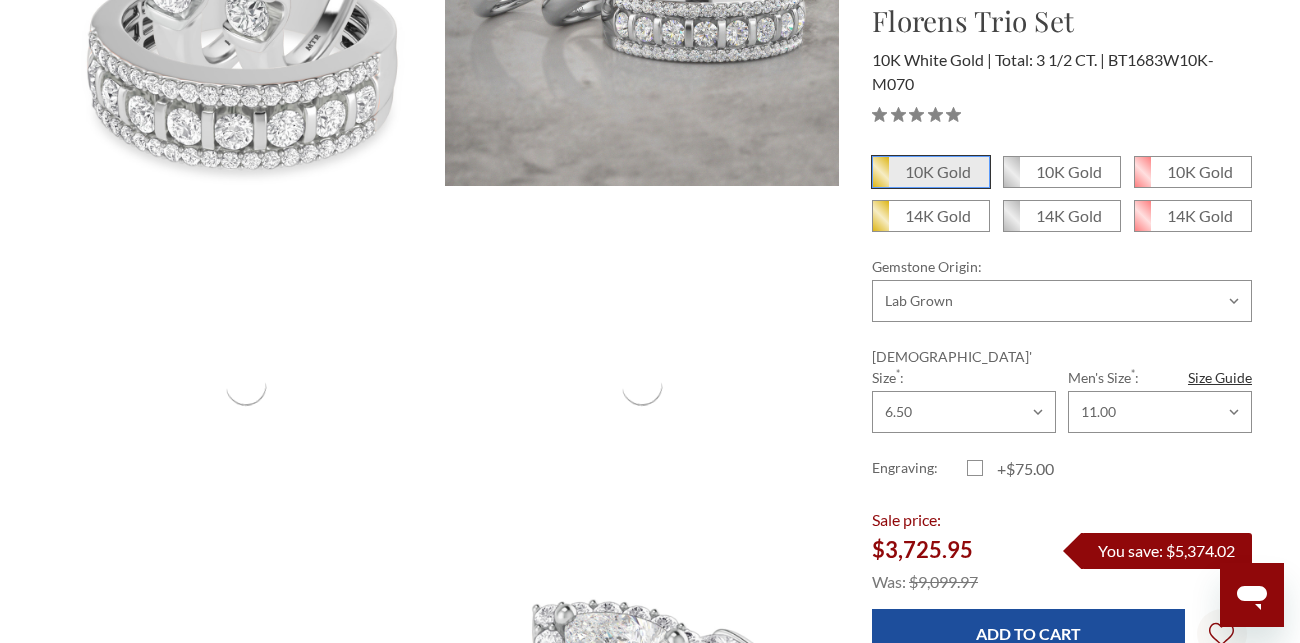 scroll, scrollTop: 0, scrollLeft: 0, axis: both 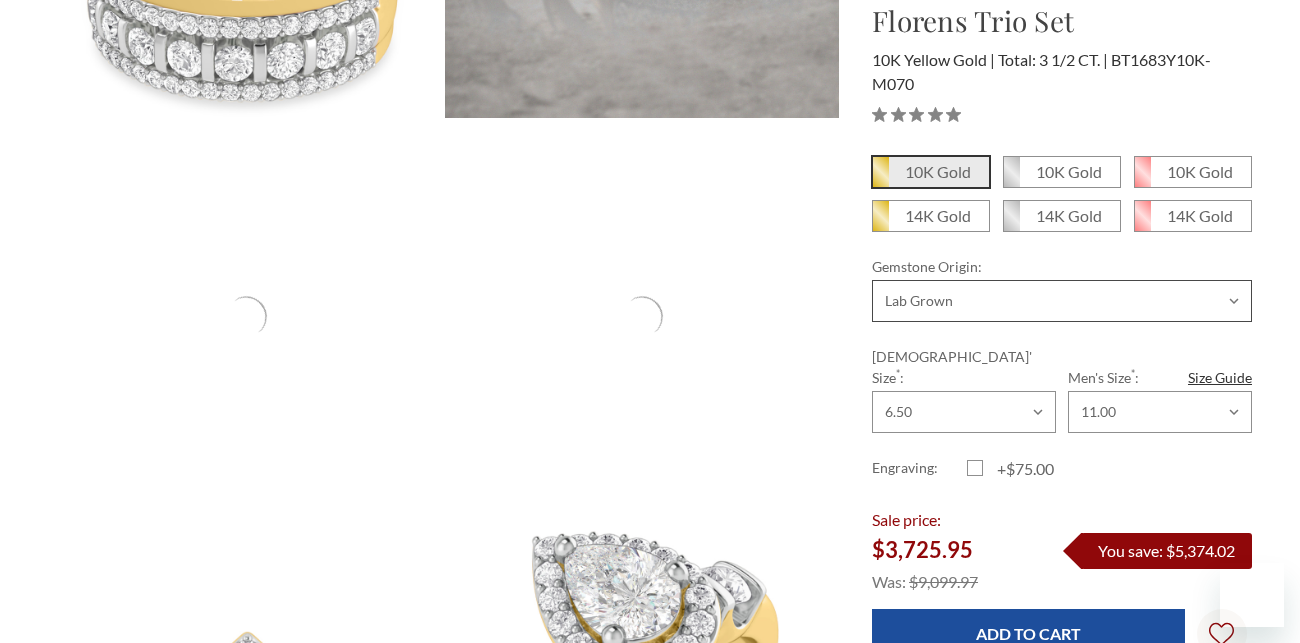 click on "Choose Options
Natural
Lab Grown" at bounding box center [1062, 301] 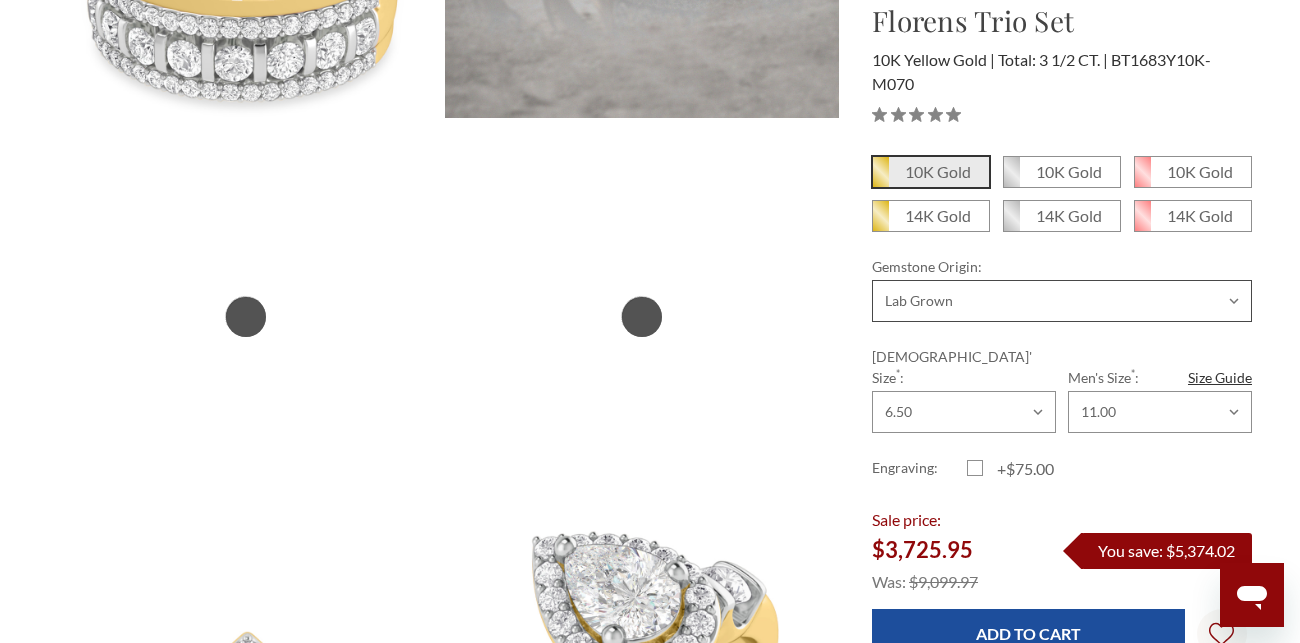scroll, scrollTop: 0, scrollLeft: 0, axis: both 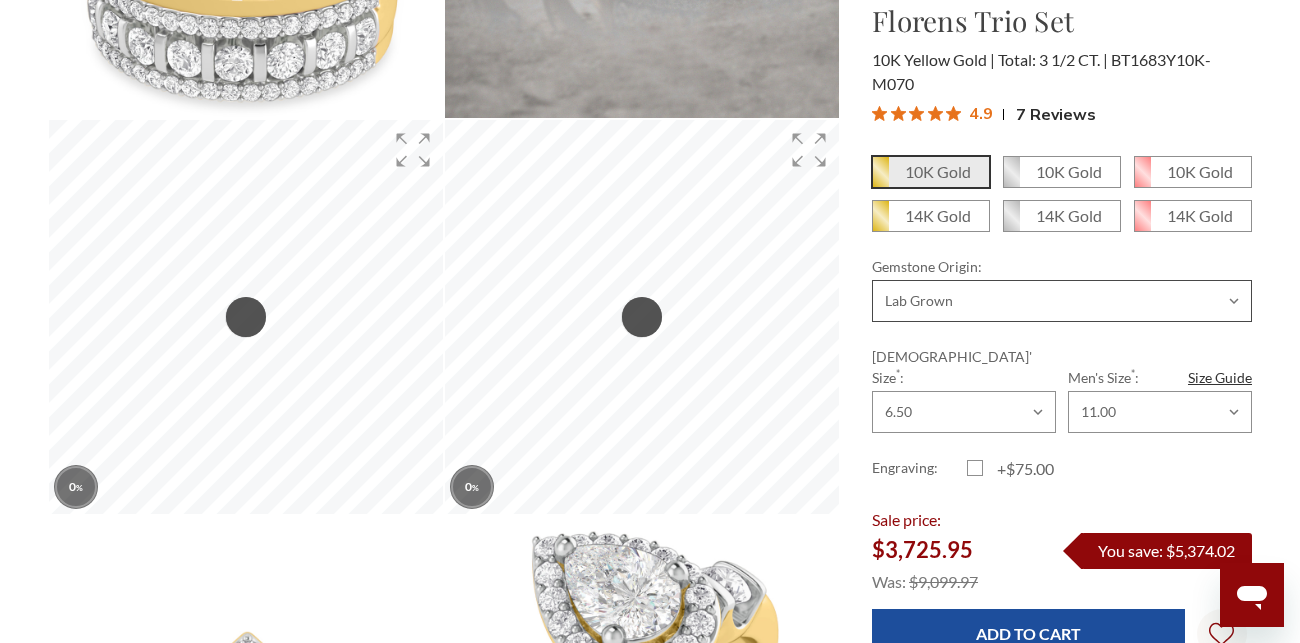 select on "20784706" 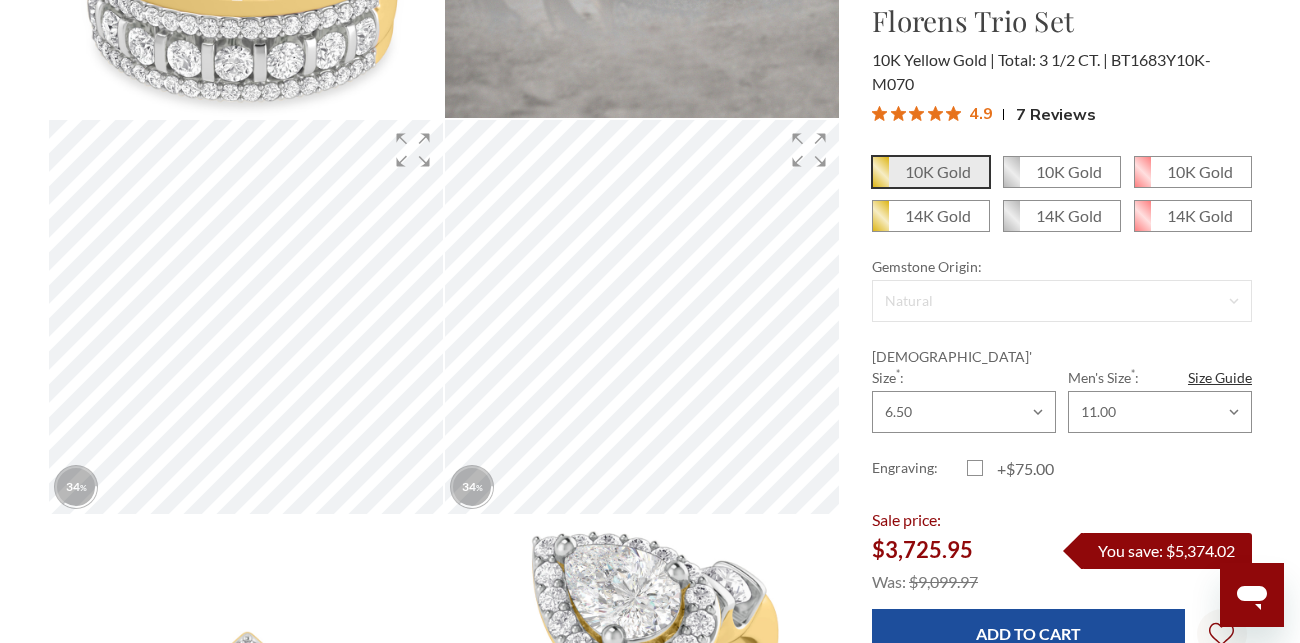 scroll, scrollTop: 0, scrollLeft: 0, axis: both 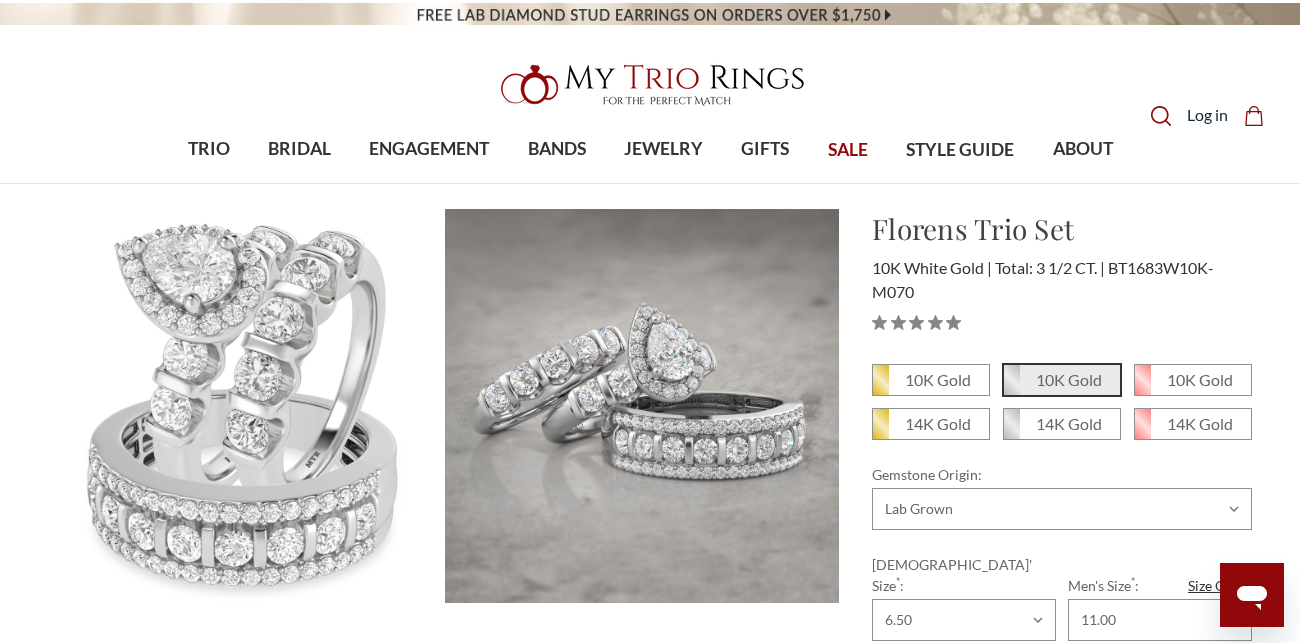 click on "SALE" at bounding box center [848, 150] 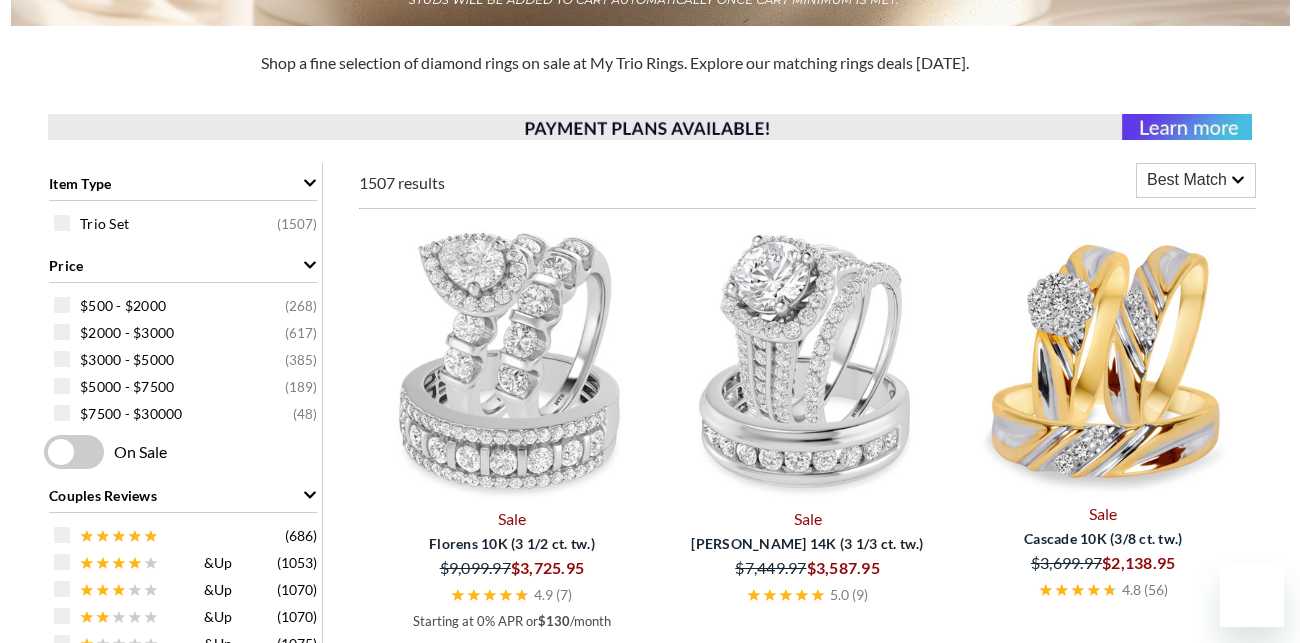 scroll, scrollTop: 1378, scrollLeft: 0, axis: vertical 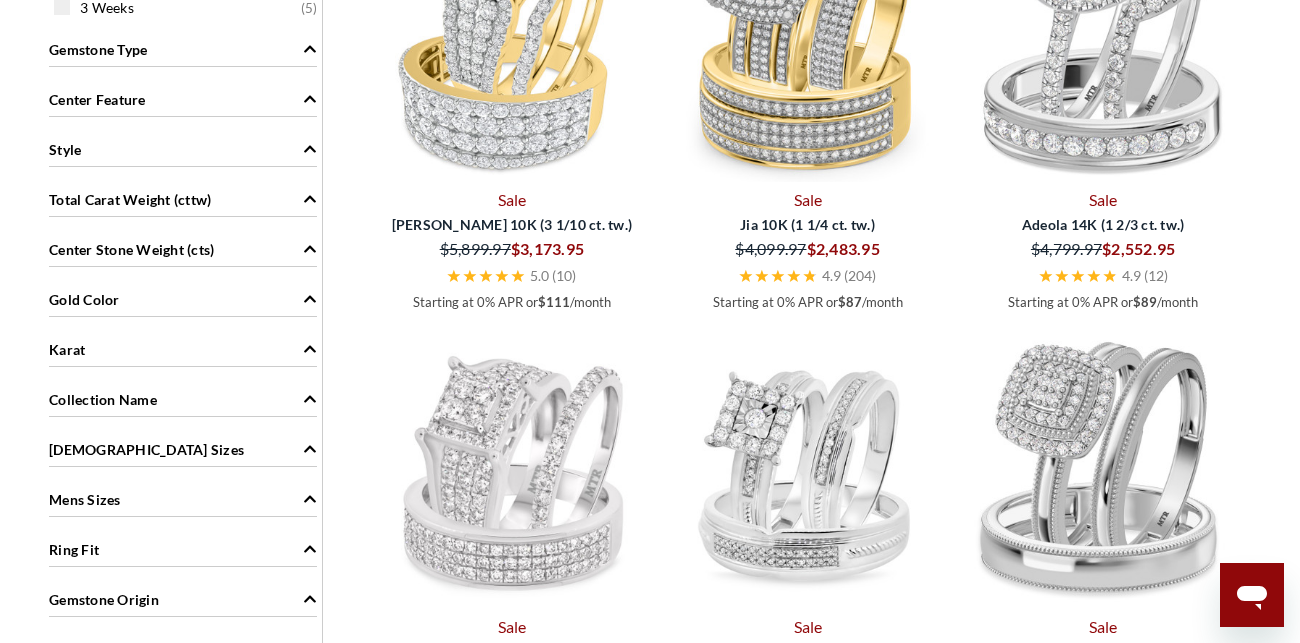 click 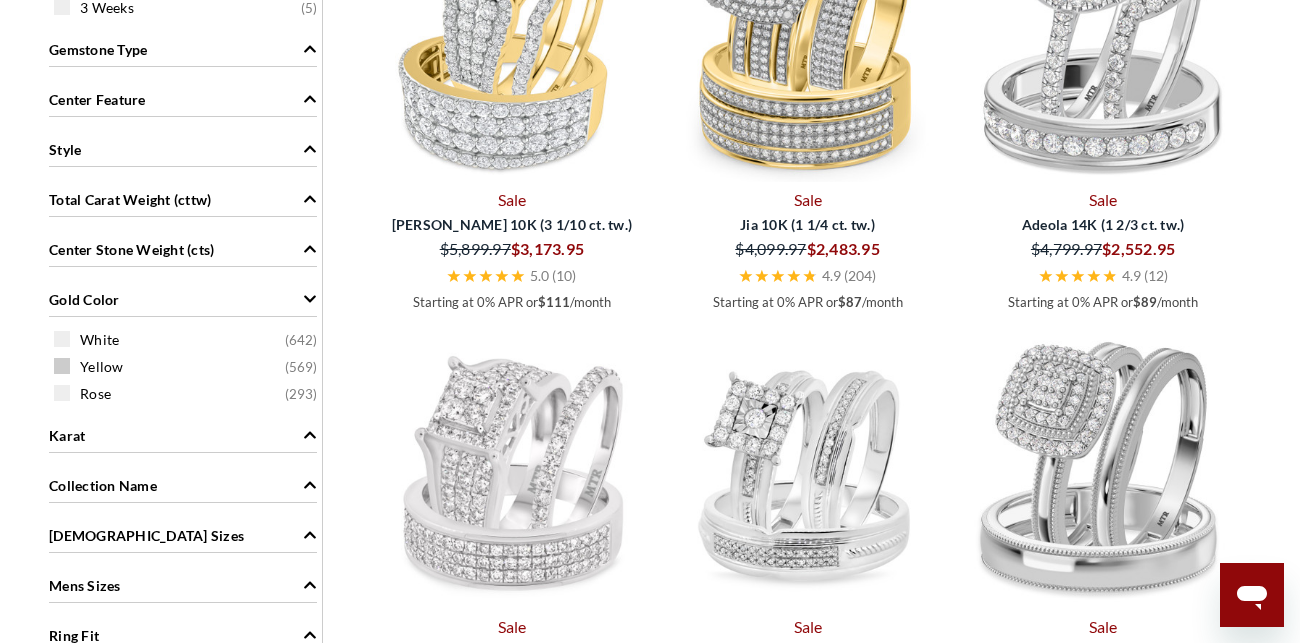 click at bounding box center [62, 366] 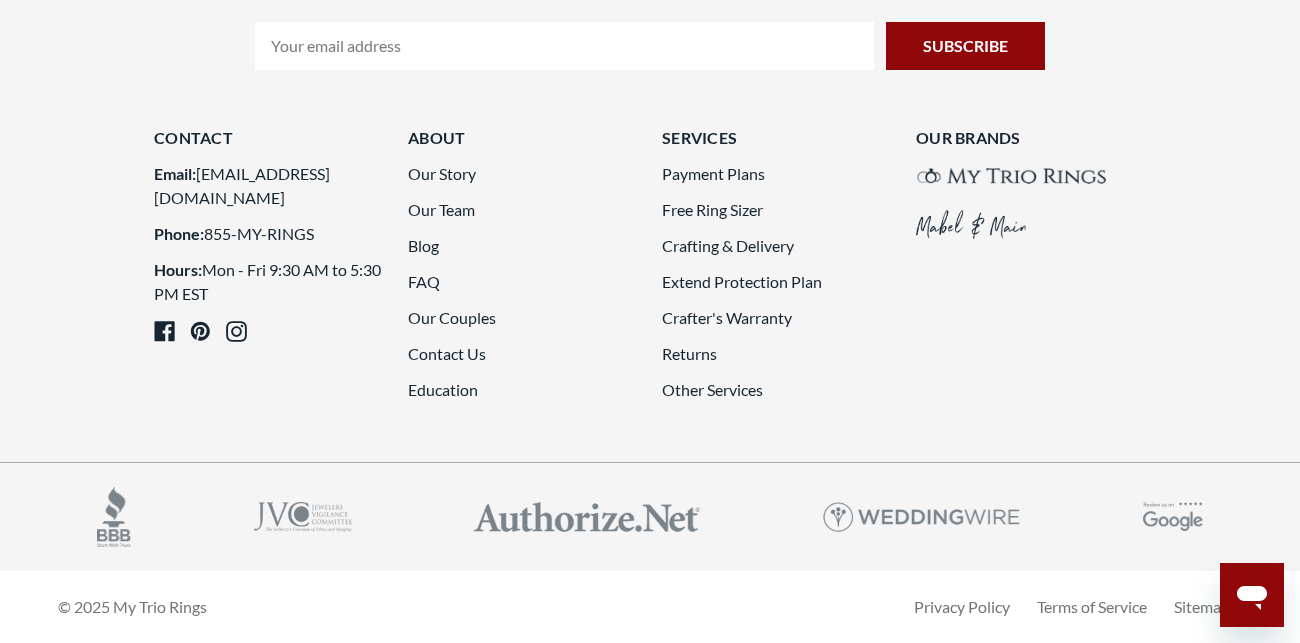 scroll, scrollTop: 4803, scrollLeft: 0, axis: vertical 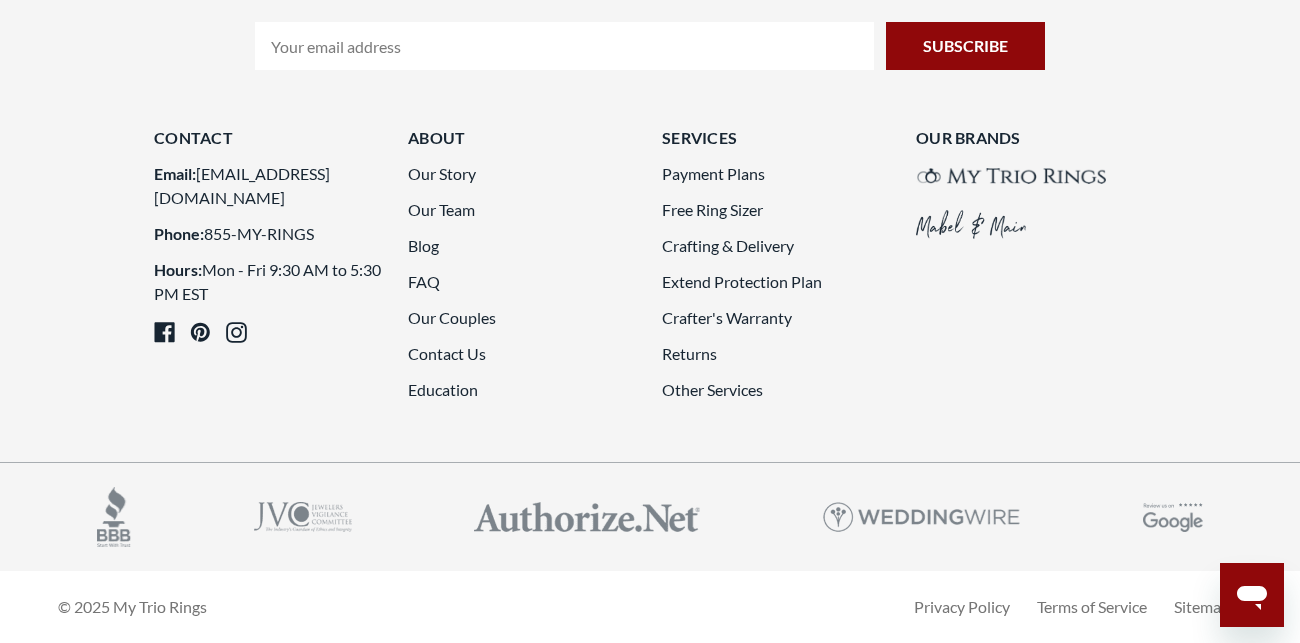click on "3" 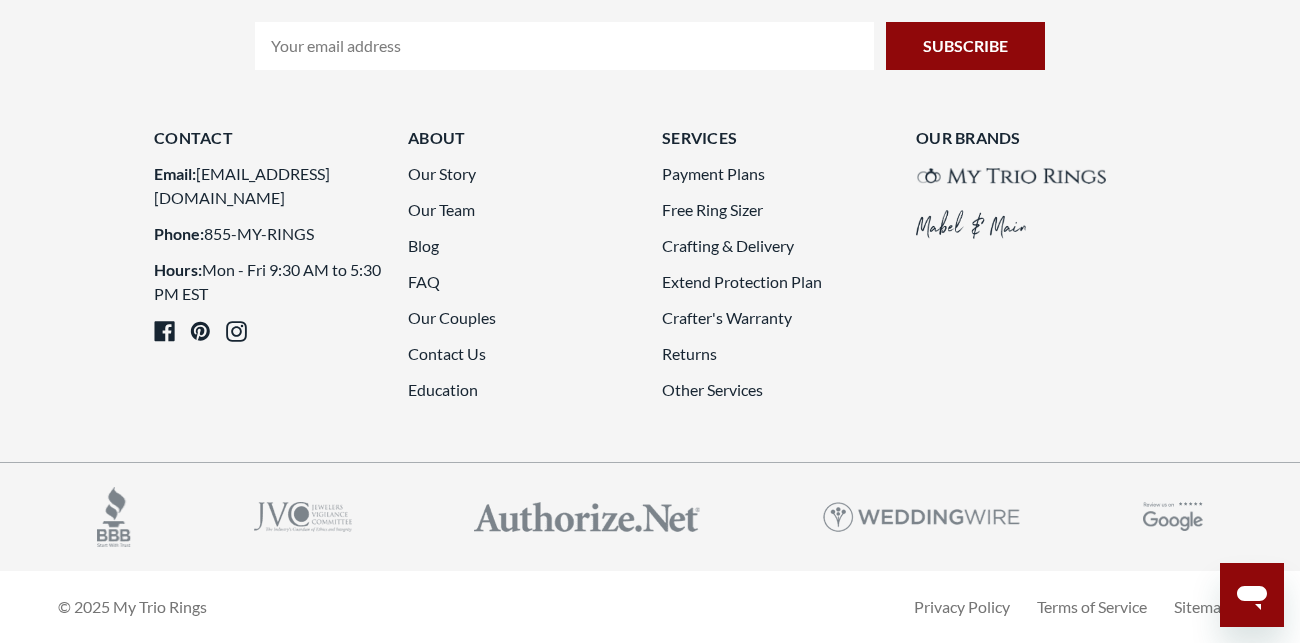 scroll, scrollTop: 4768, scrollLeft: 0, axis: vertical 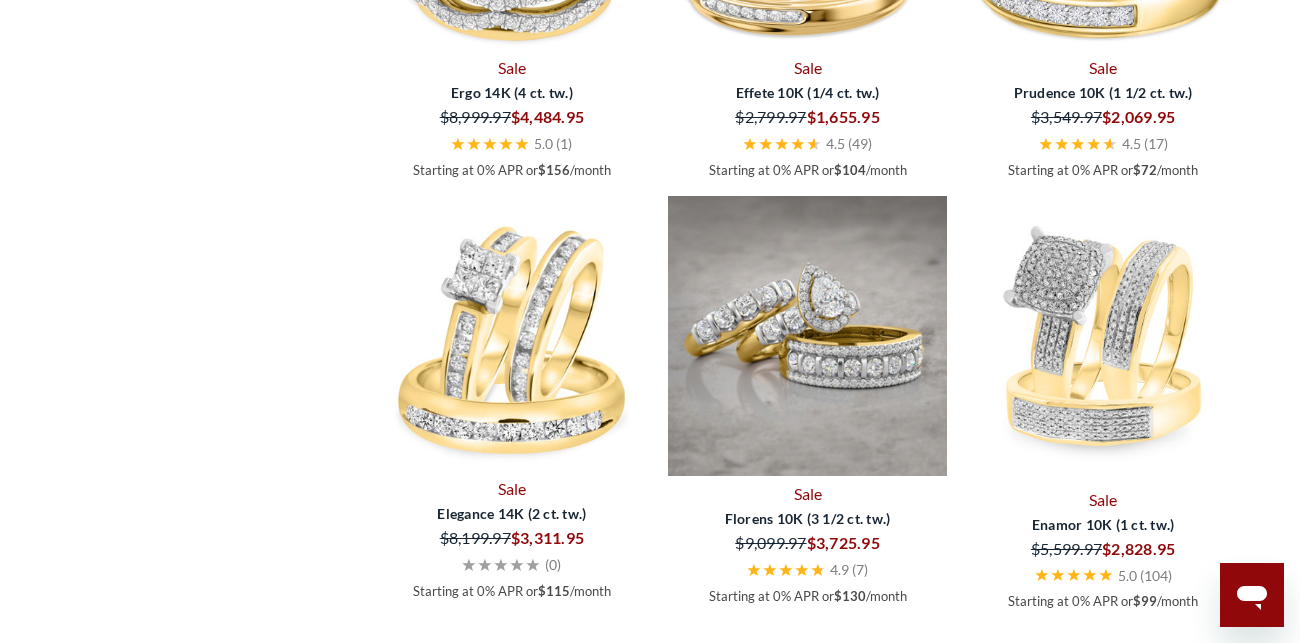 click at bounding box center [808, 336] 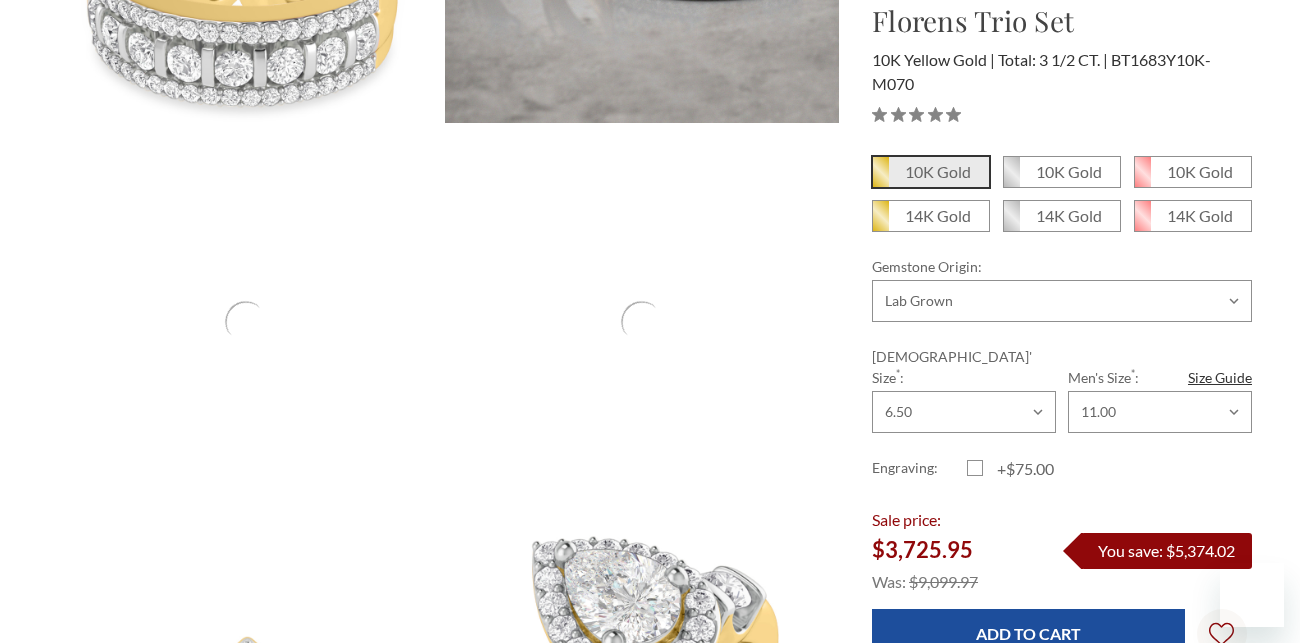 scroll, scrollTop: 503, scrollLeft: 0, axis: vertical 